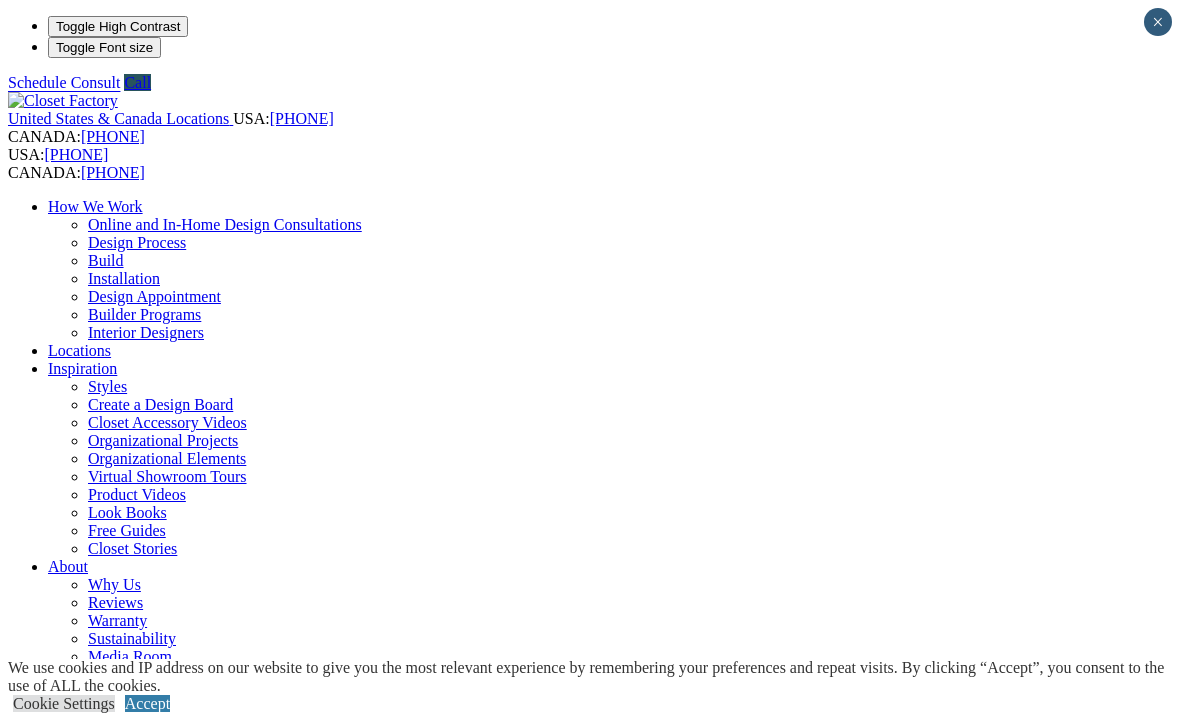 scroll, scrollTop: 163, scrollLeft: 0, axis: vertical 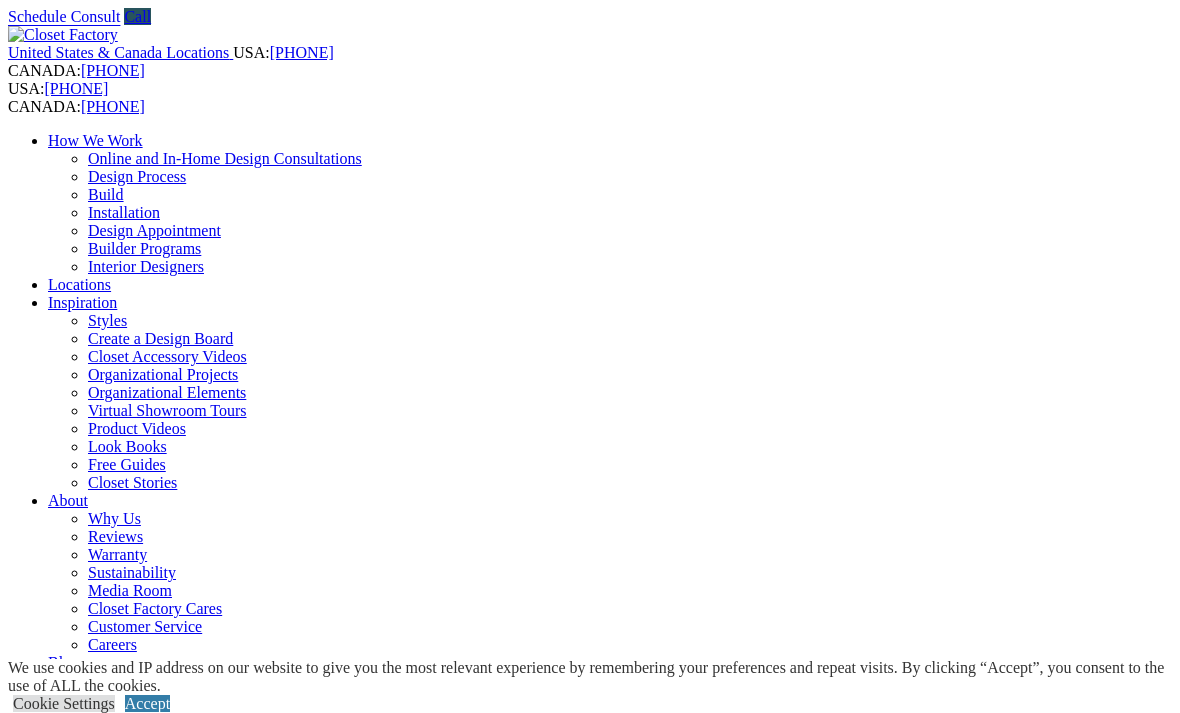 click on "Custom Closets
We specialize in designing custom closets for people like you who want a more organized life." at bounding box center [-1762, 2055] 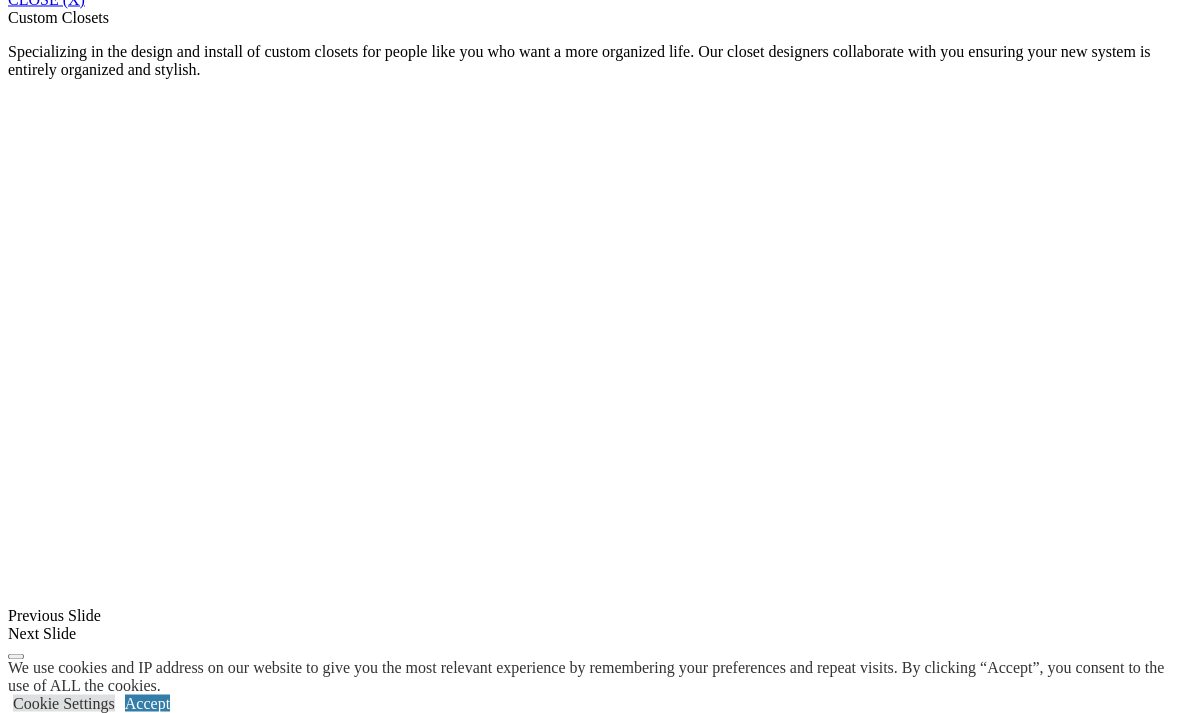 scroll, scrollTop: 1670, scrollLeft: 0, axis: vertical 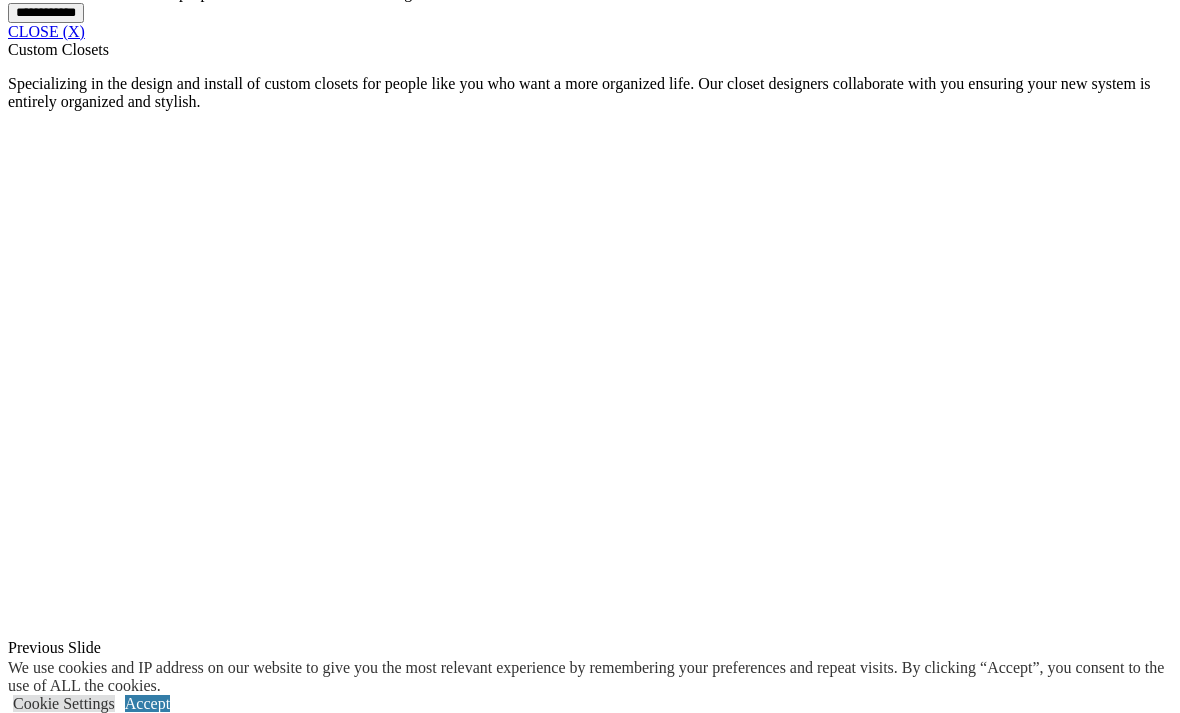 click on "CLOSE (X)" at bounding box center [46, 31] 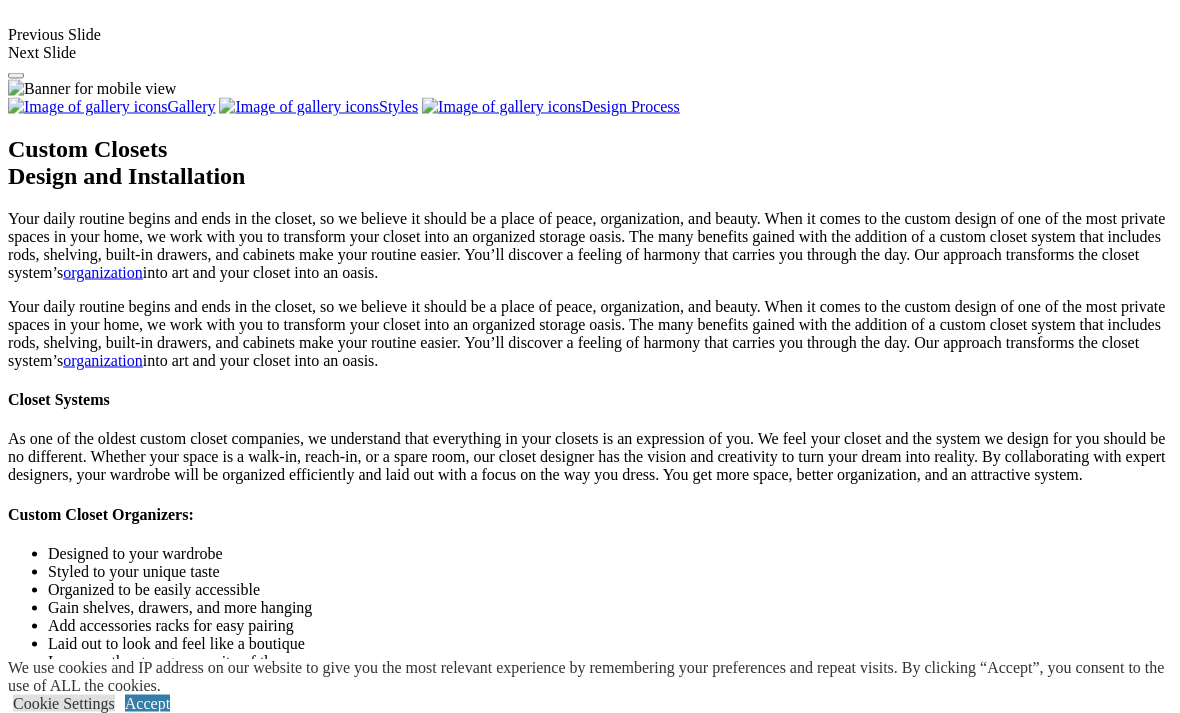 scroll, scrollTop: 1791, scrollLeft: 0, axis: vertical 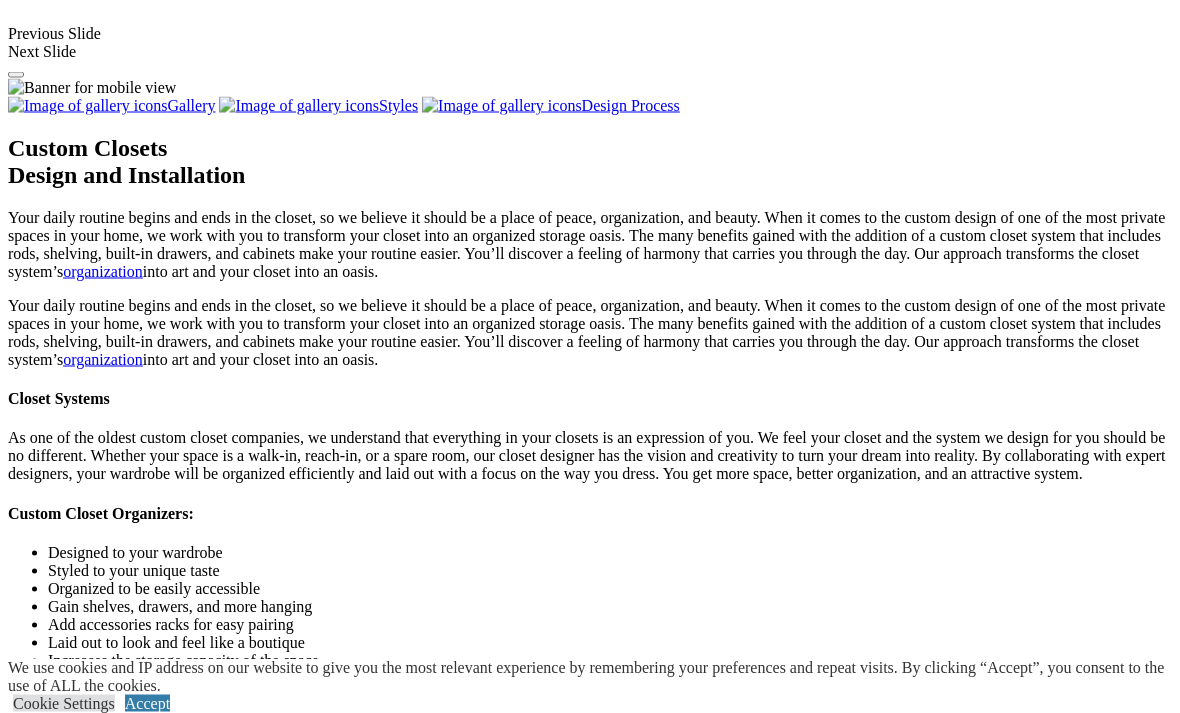 click at bounding box center (570, 1764) 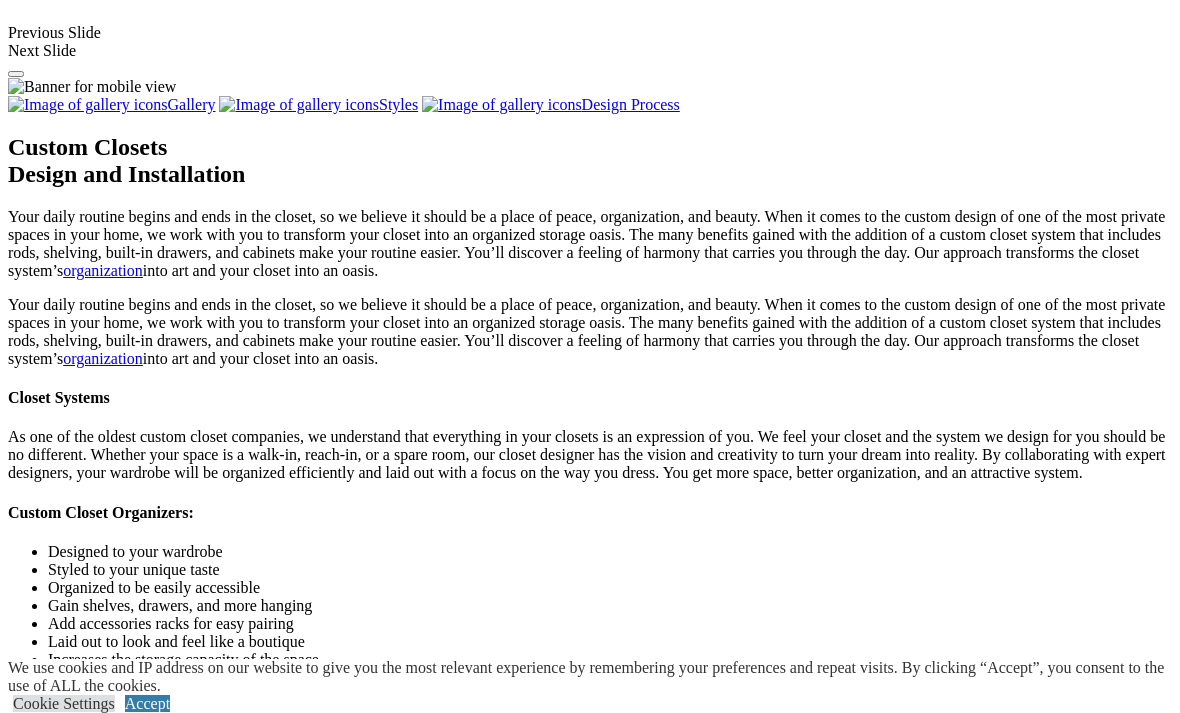 click at bounding box center (8, 48265) 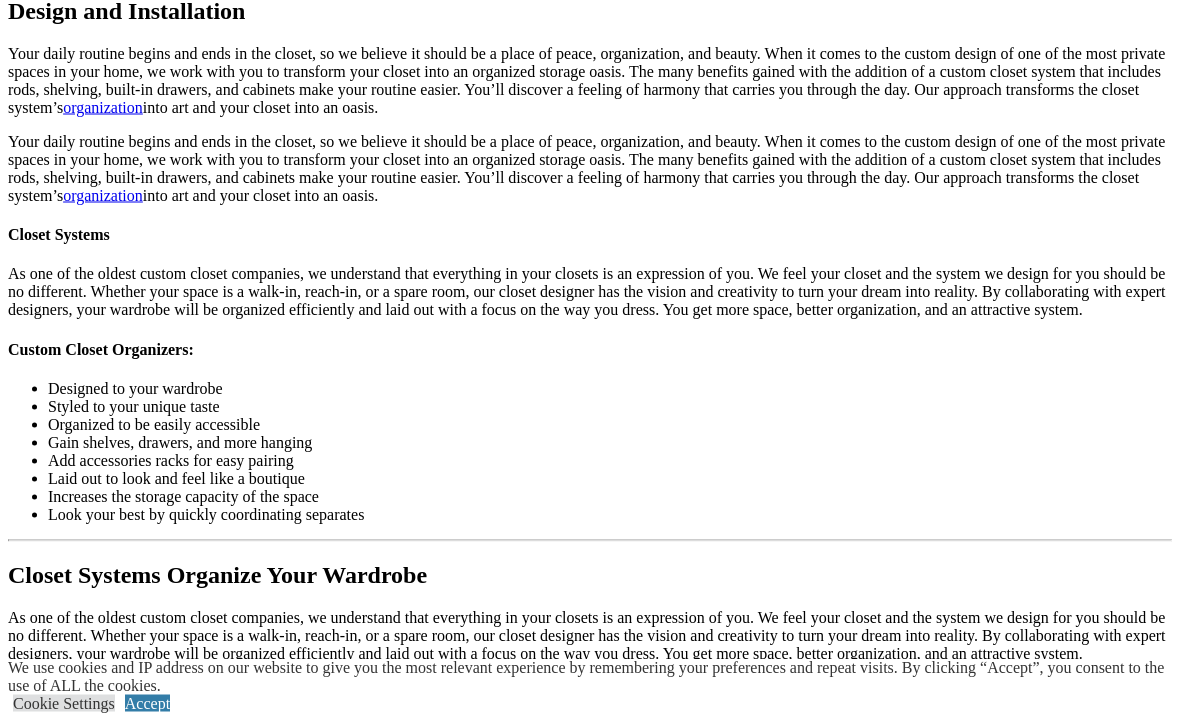 scroll, scrollTop: 1956, scrollLeft: 0, axis: vertical 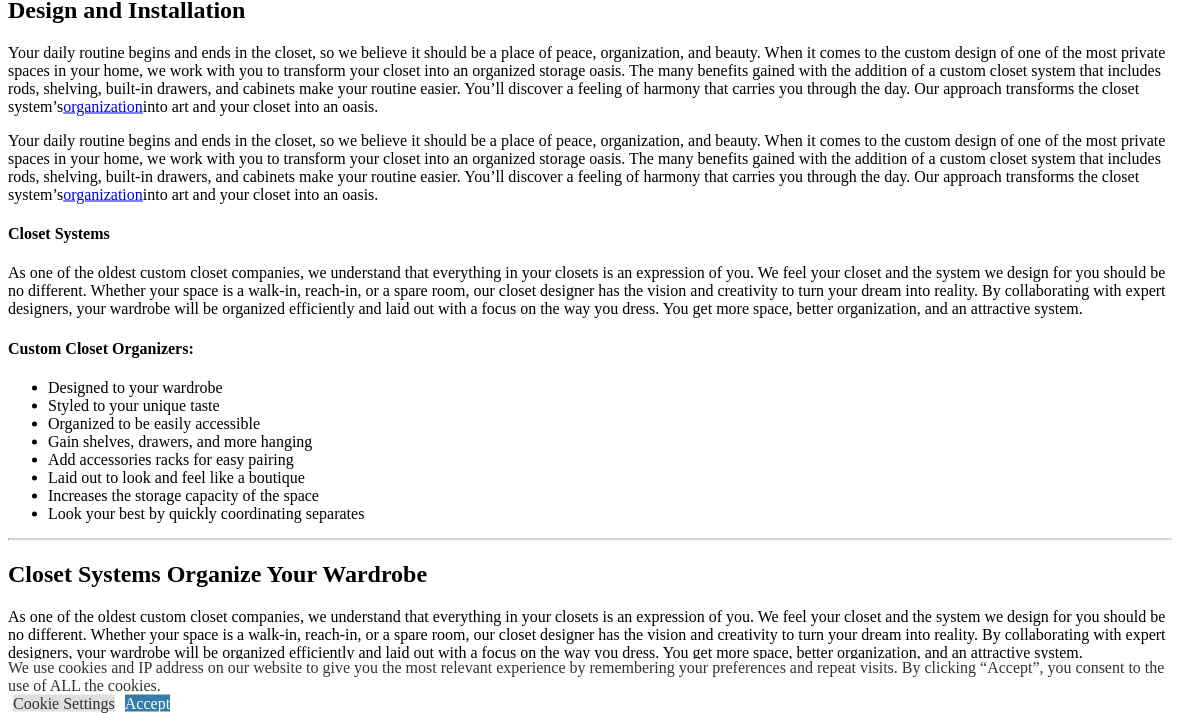 click at bounding box center [315, 1774] 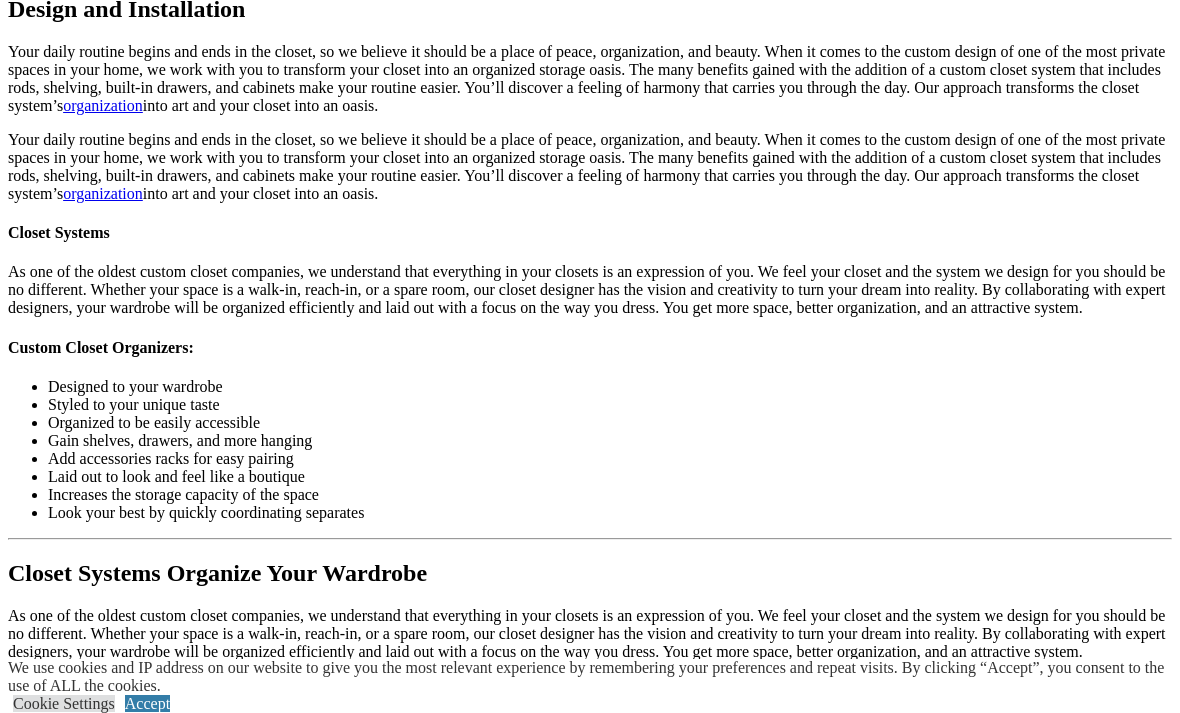 click at bounding box center [8, 48100] 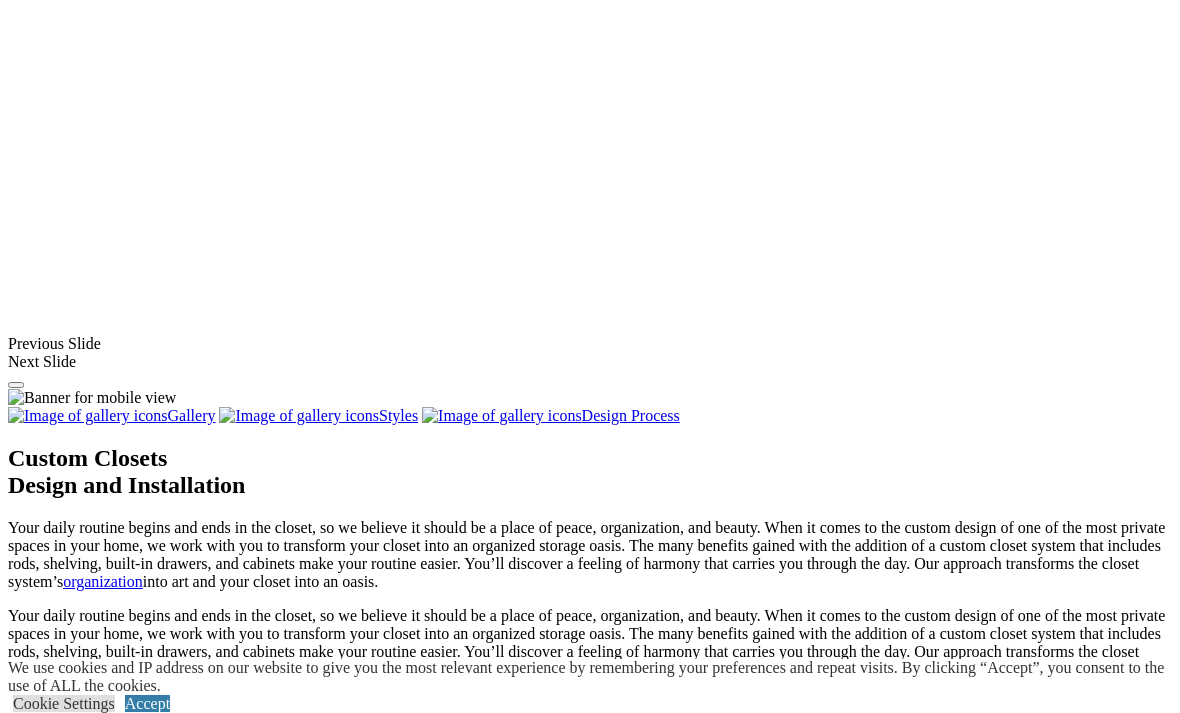 scroll, scrollTop: 1519, scrollLeft: 0, axis: vertical 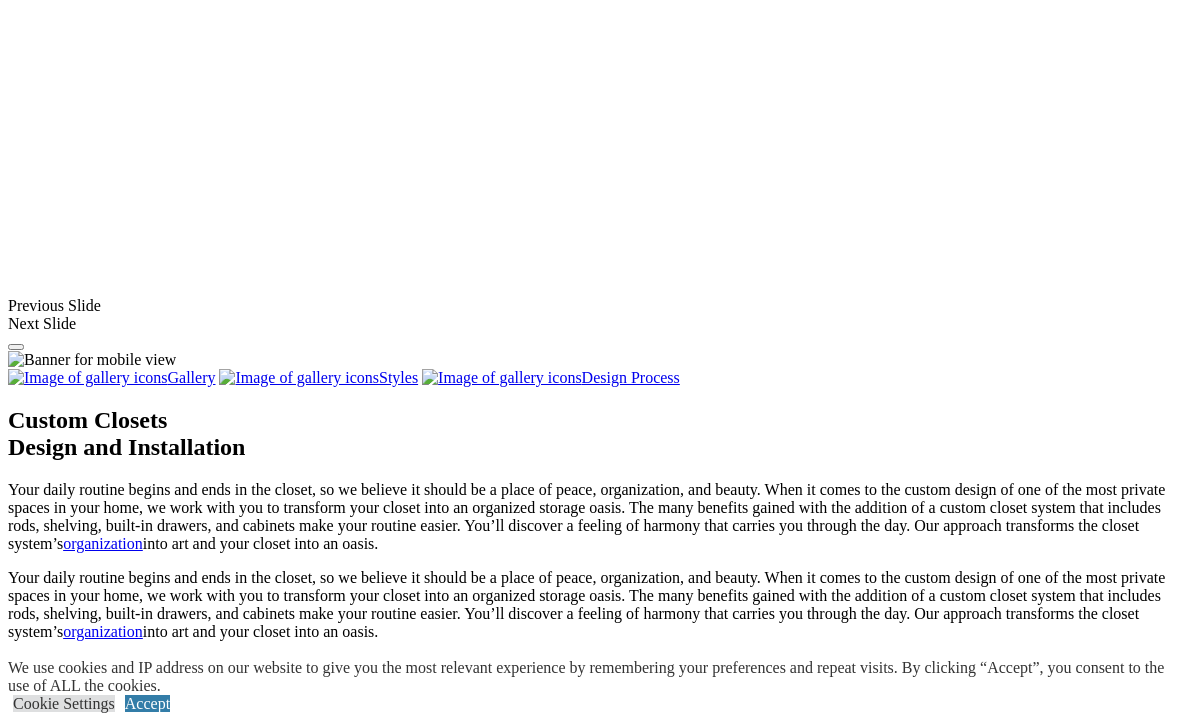 click at bounding box center (120, 1862) 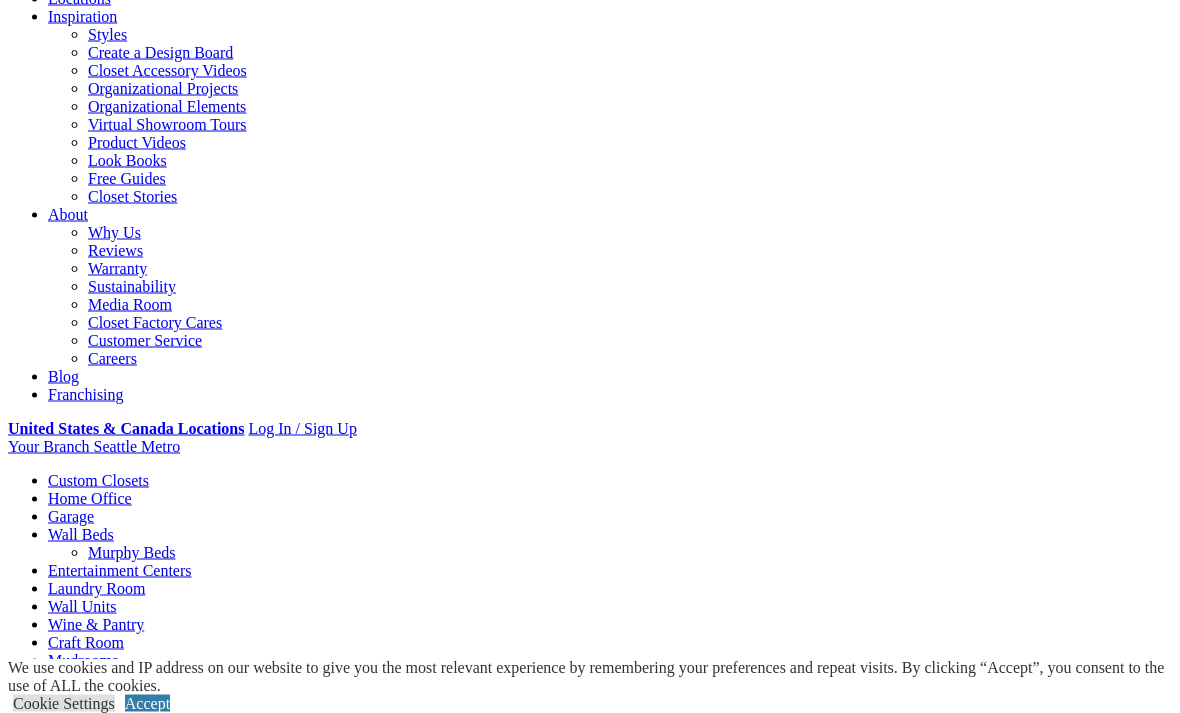 scroll, scrollTop: 274, scrollLeft: 0, axis: vertical 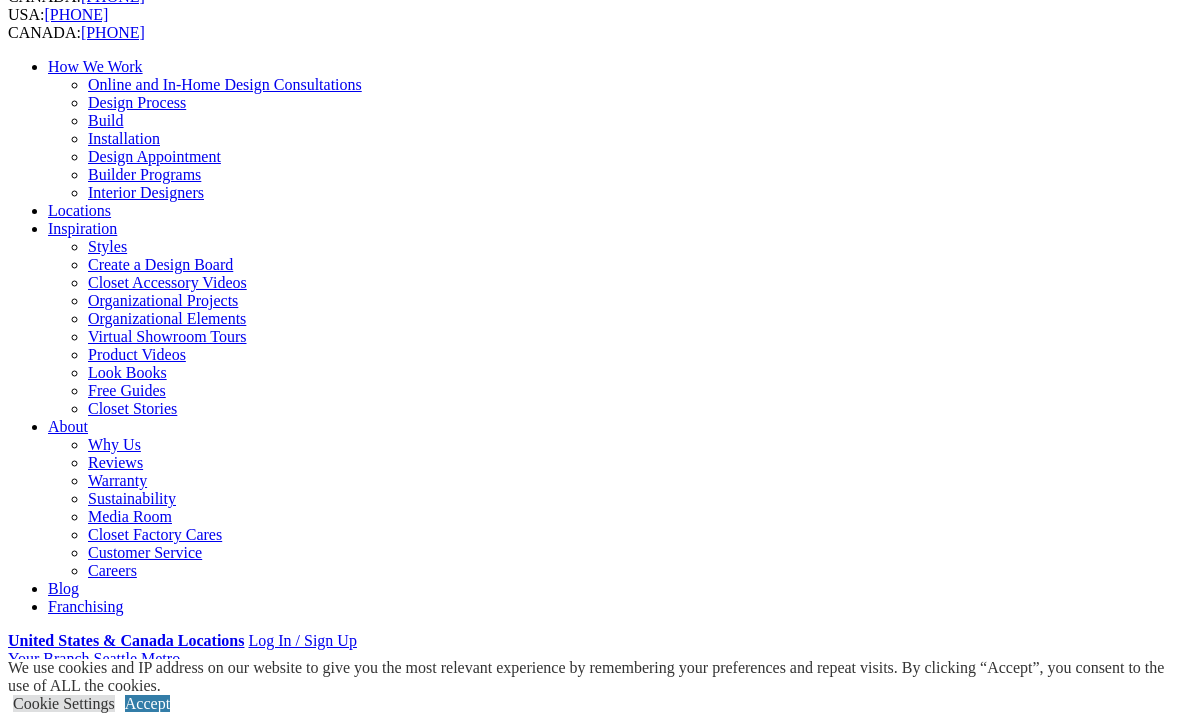 click on "Walk-in Closets
These types of closets are very much in demand. The bigger the better so that the walk-in can be transformed into more than a place to store one's wardrobe.
Free Design Appointment" at bounding box center [590, 1733] 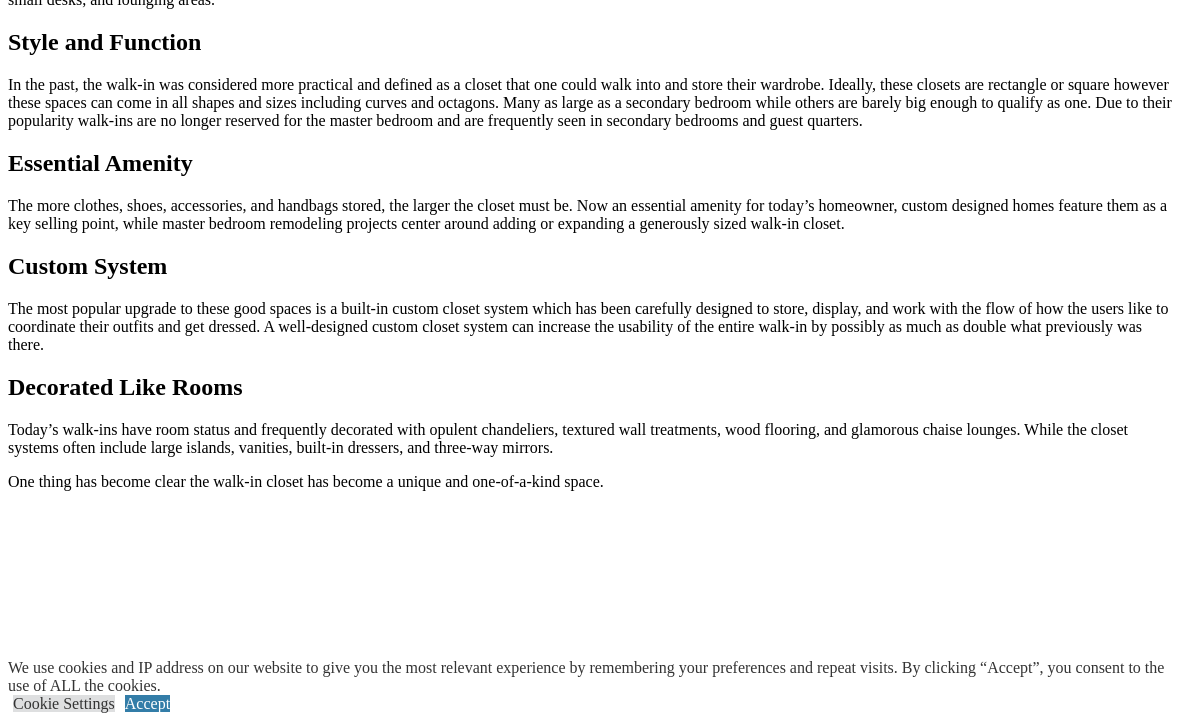 scroll, scrollTop: 2120, scrollLeft: 0, axis: vertical 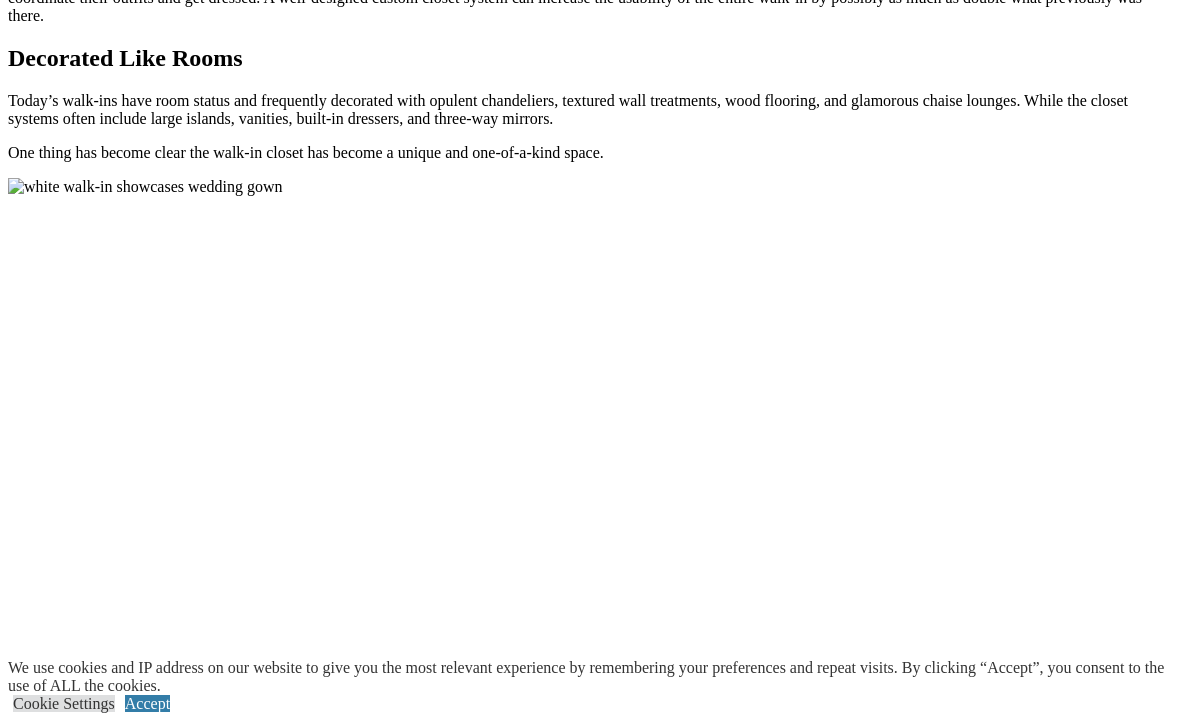 click on "CLOSE (X)" at bounding box center (46, -607) 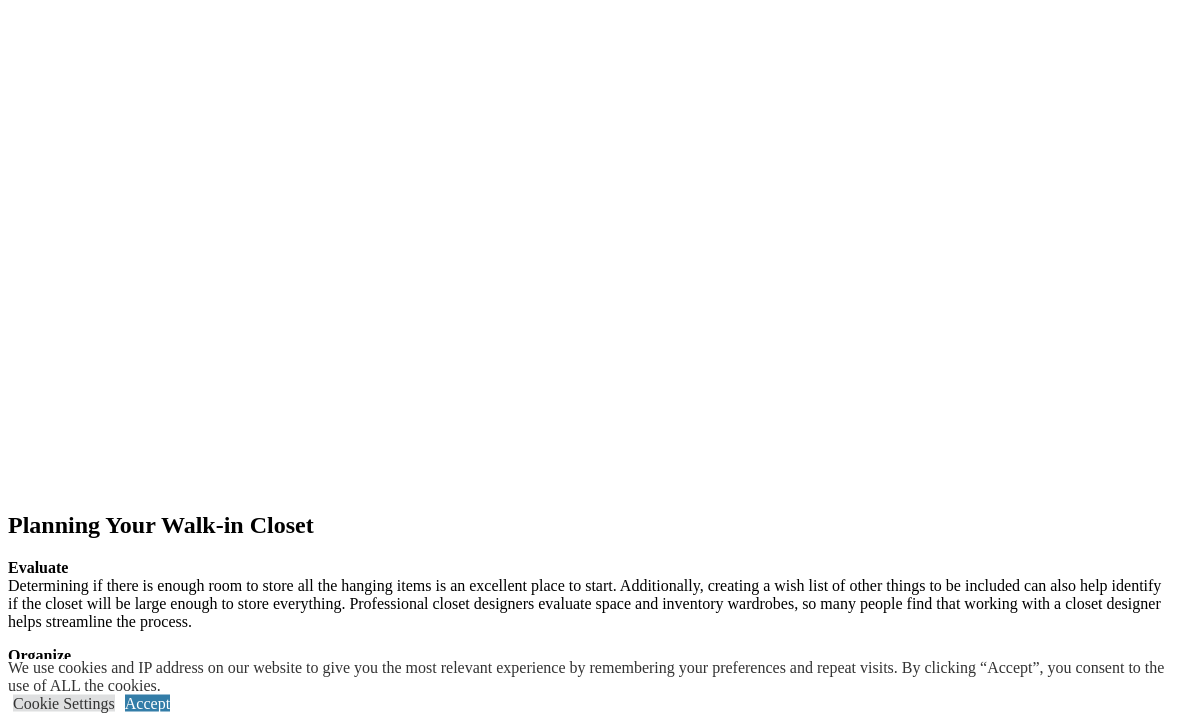 scroll, scrollTop: 2652, scrollLeft: 0, axis: vertical 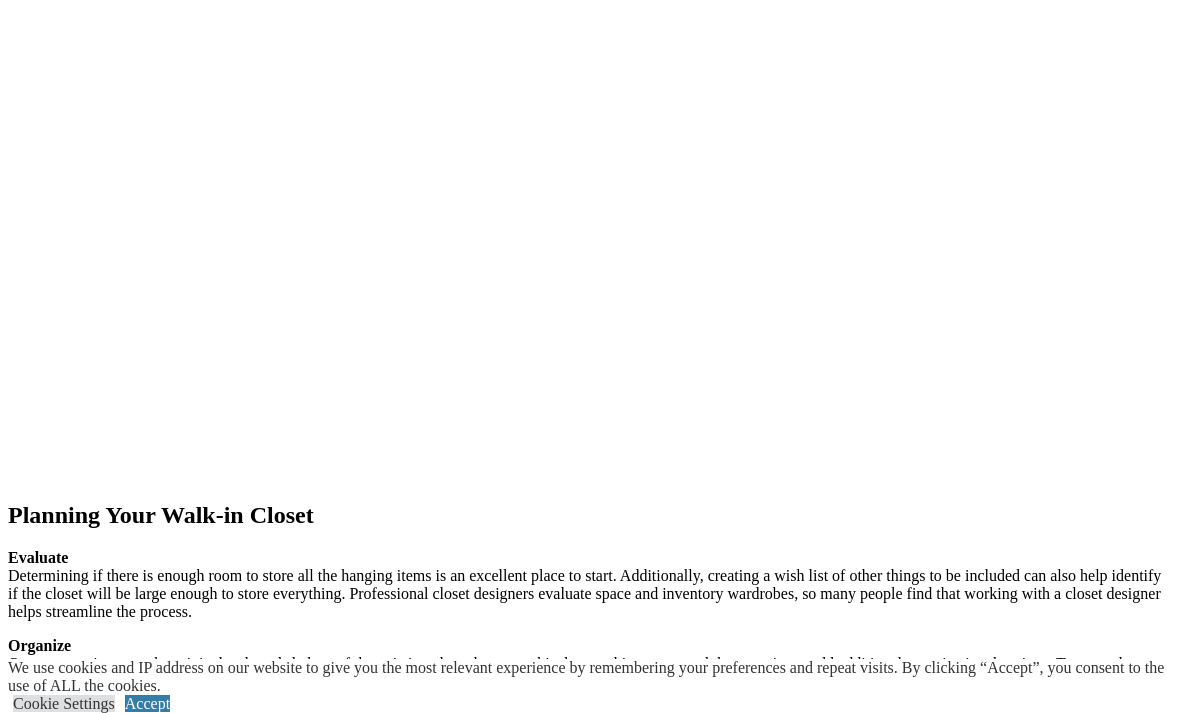 click at bounding box center [-828, 1805] 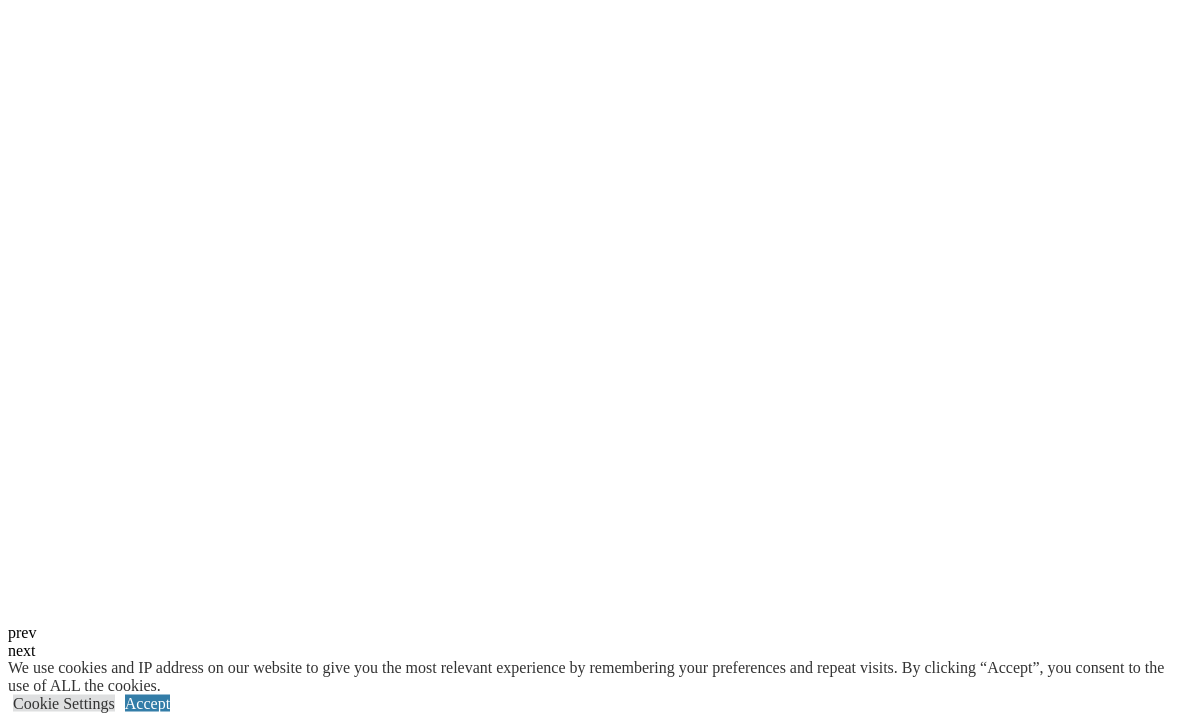 scroll, scrollTop: 3853, scrollLeft: 0, axis: vertical 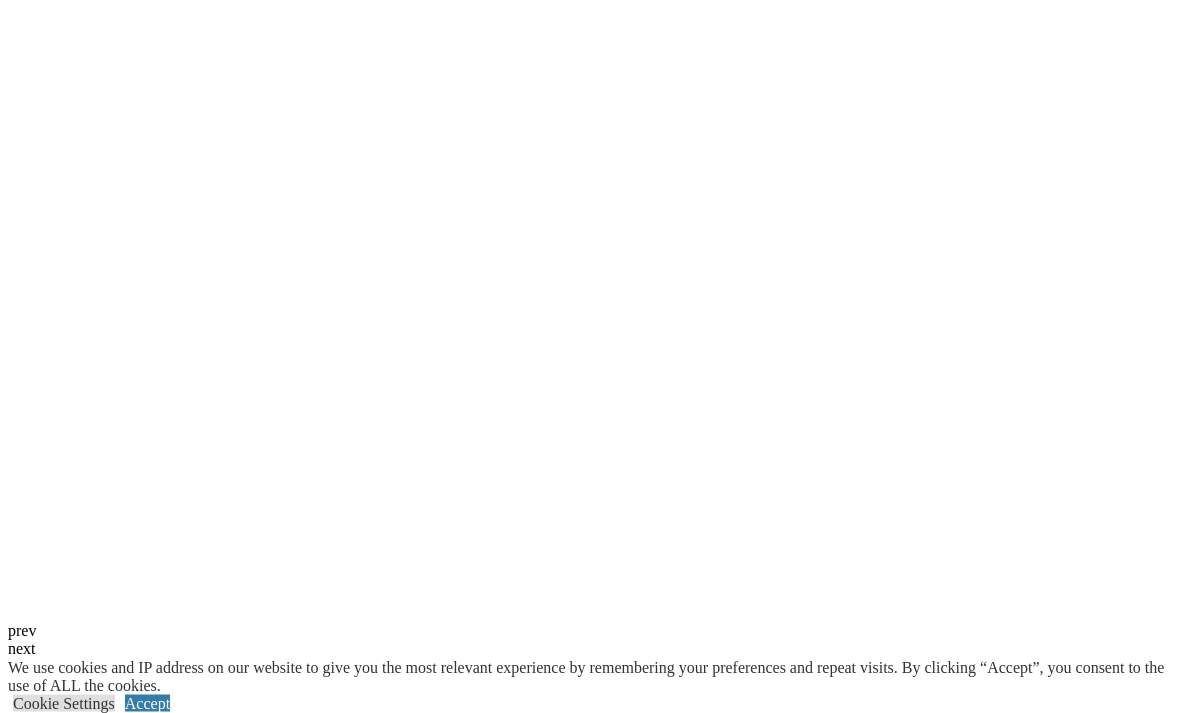 click on "How To Create A Perfect Walk-in Closet" at bounding box center [590, 3186] 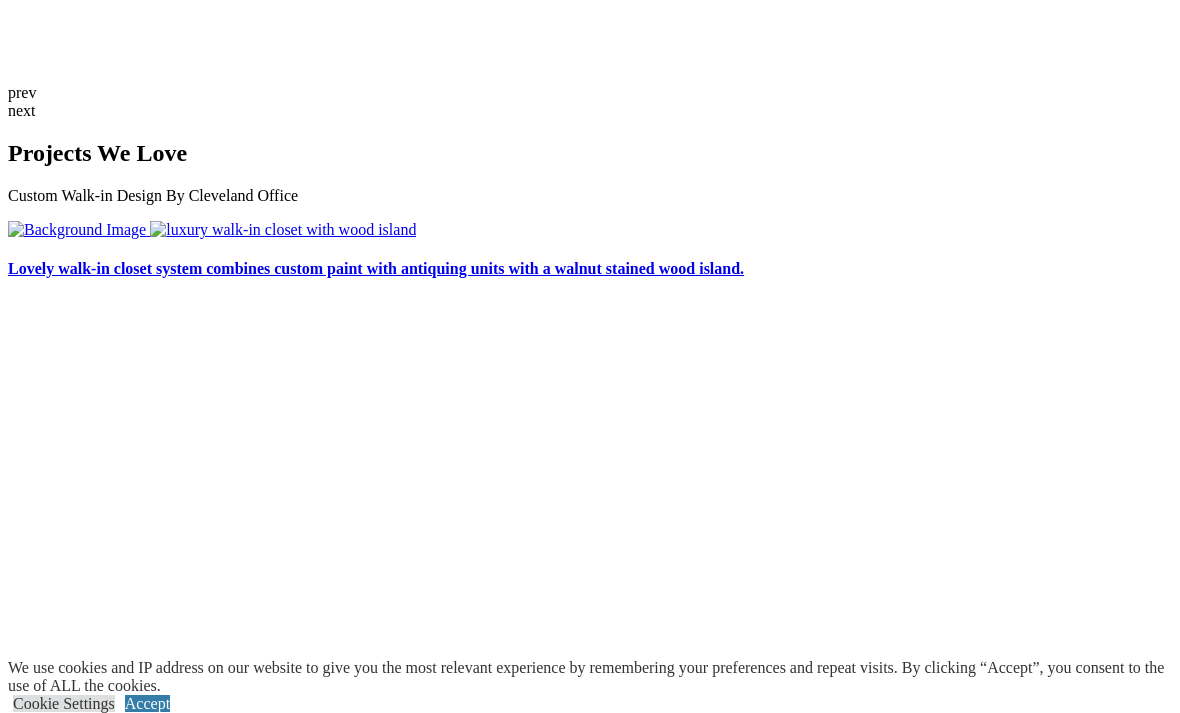 scroll, scrollTop: 4338, scrollLeft: 0, axis: vertical 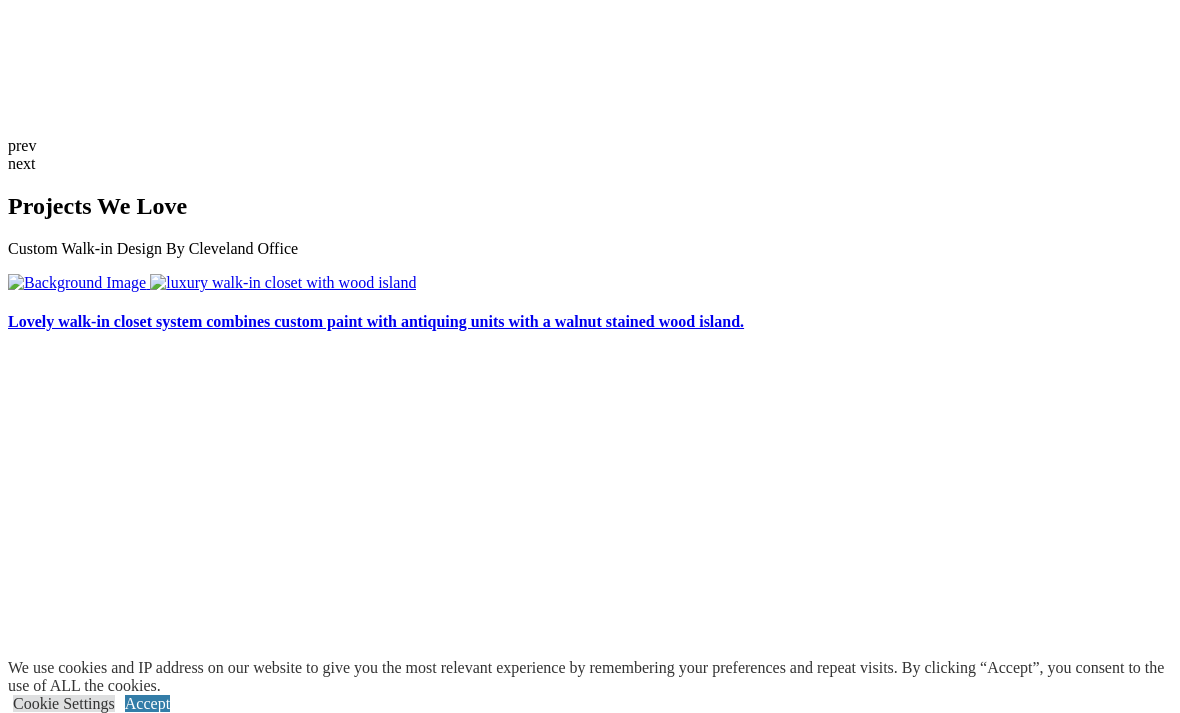 click on "Curate a Closet" at bounding box center (590, 3141) 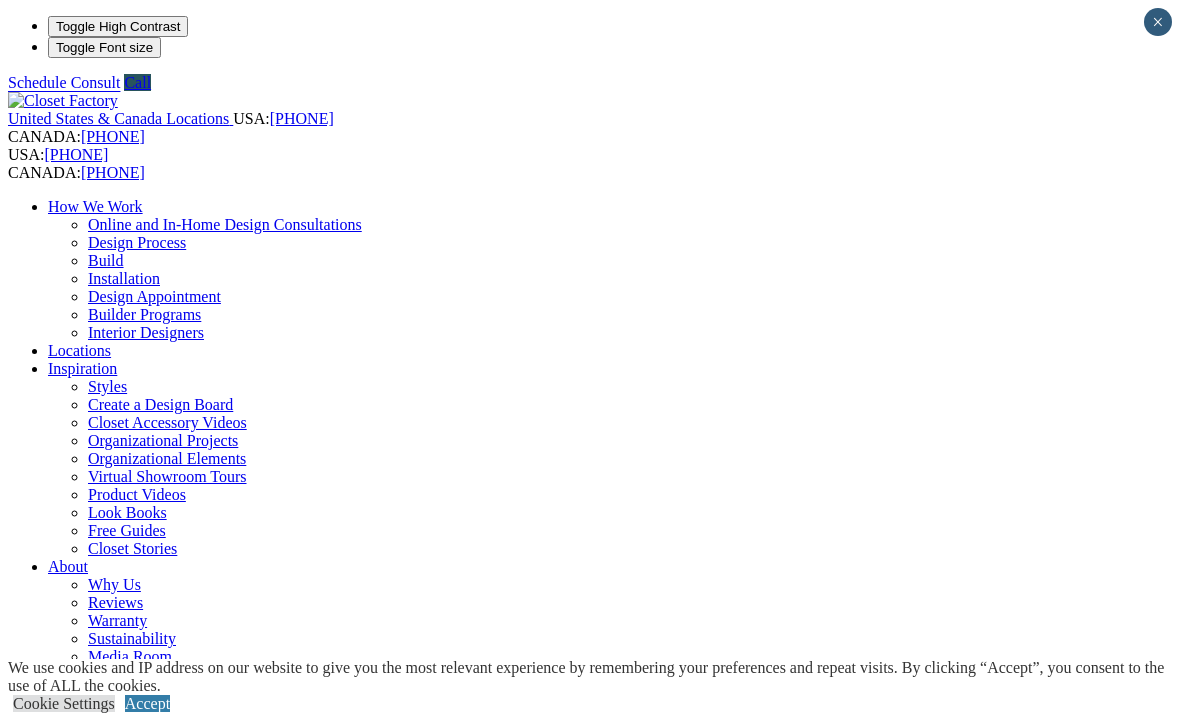 scroll, scrollTop: 0, scrollLeft: 0, axis: both 